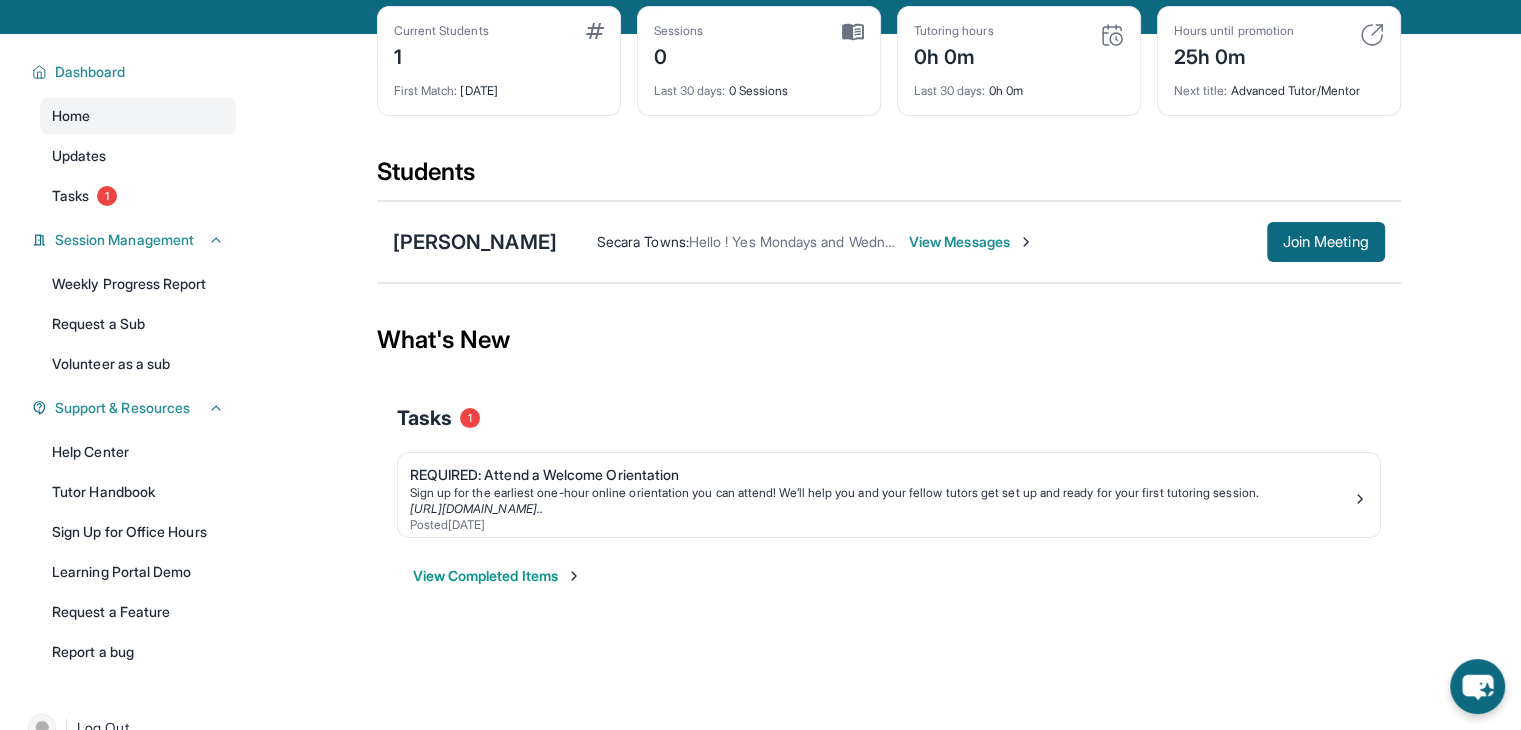 scroll, scrollTop: 93, scrollLeft: 0, axis: vertical 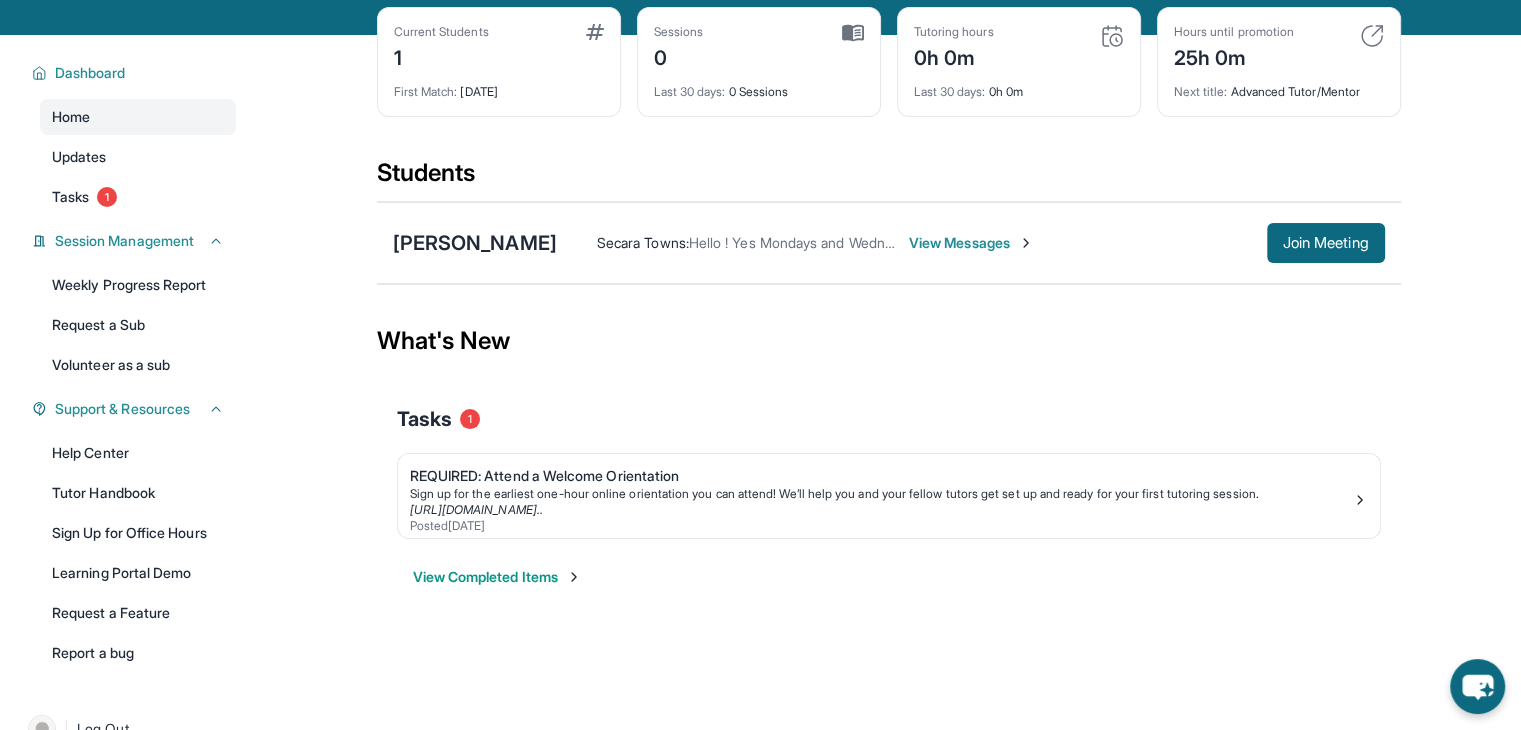 click on "View Messages" at bounding box center [971, 243] 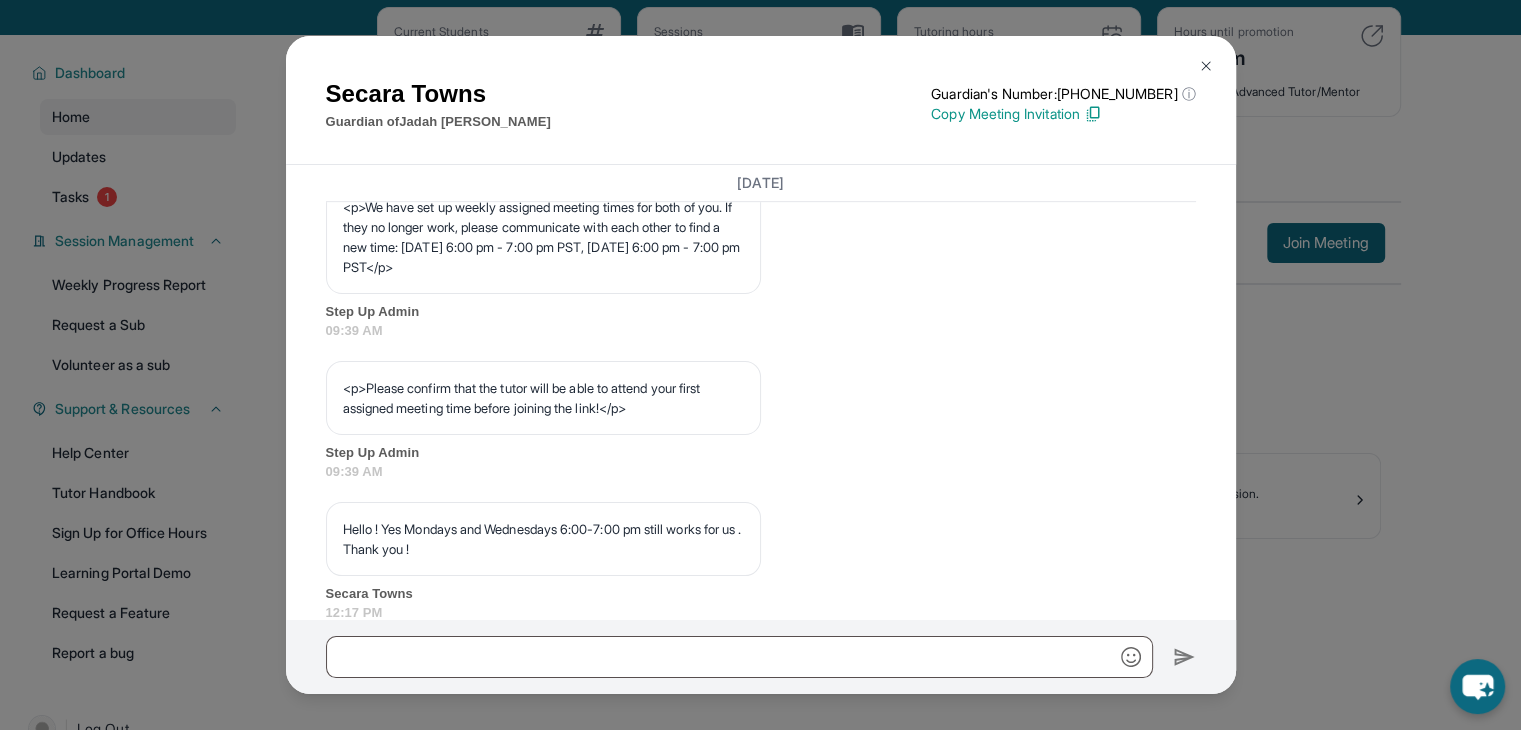 scroll, scrollTop: 1214, scrollLeft: 0, axis: vertical 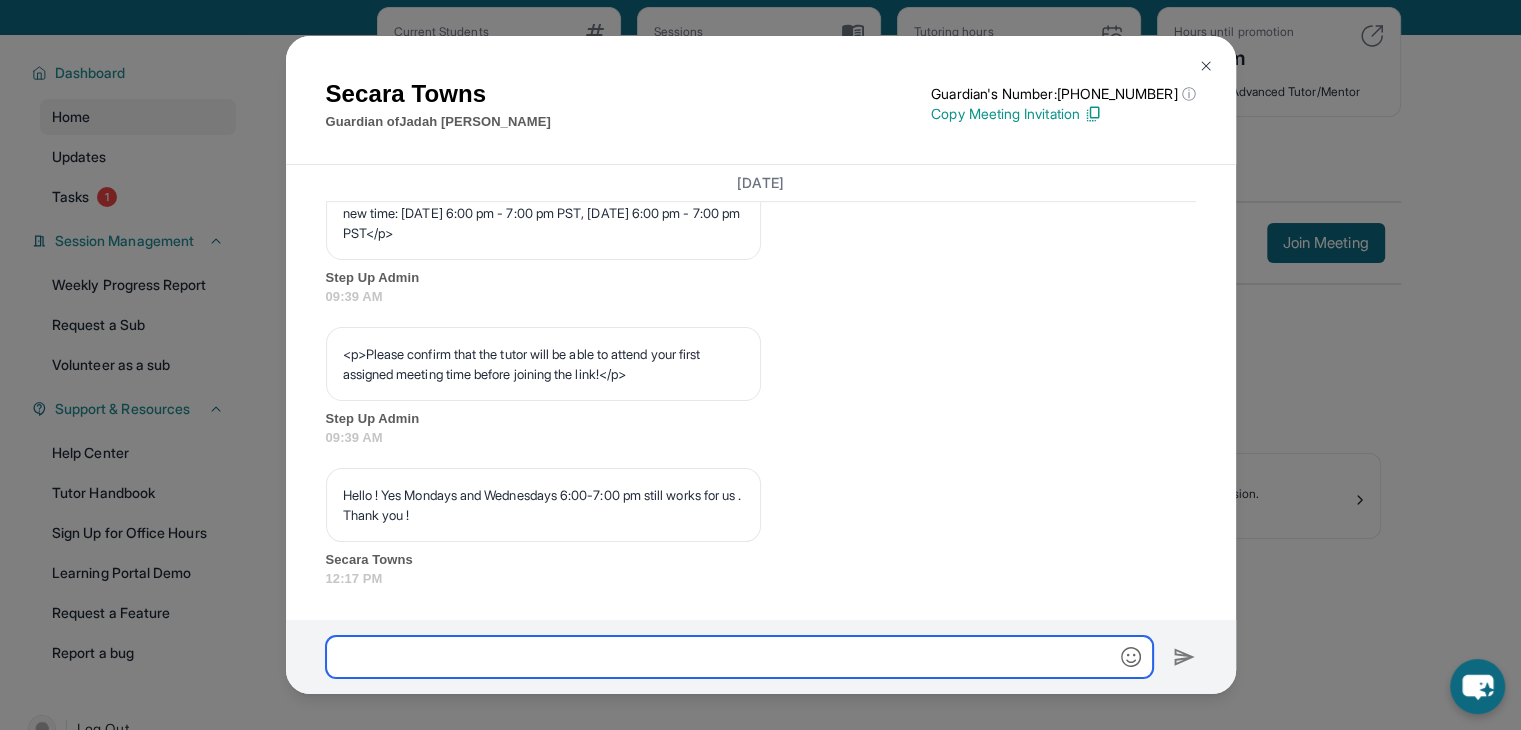 click at bounding box center [739, 657] 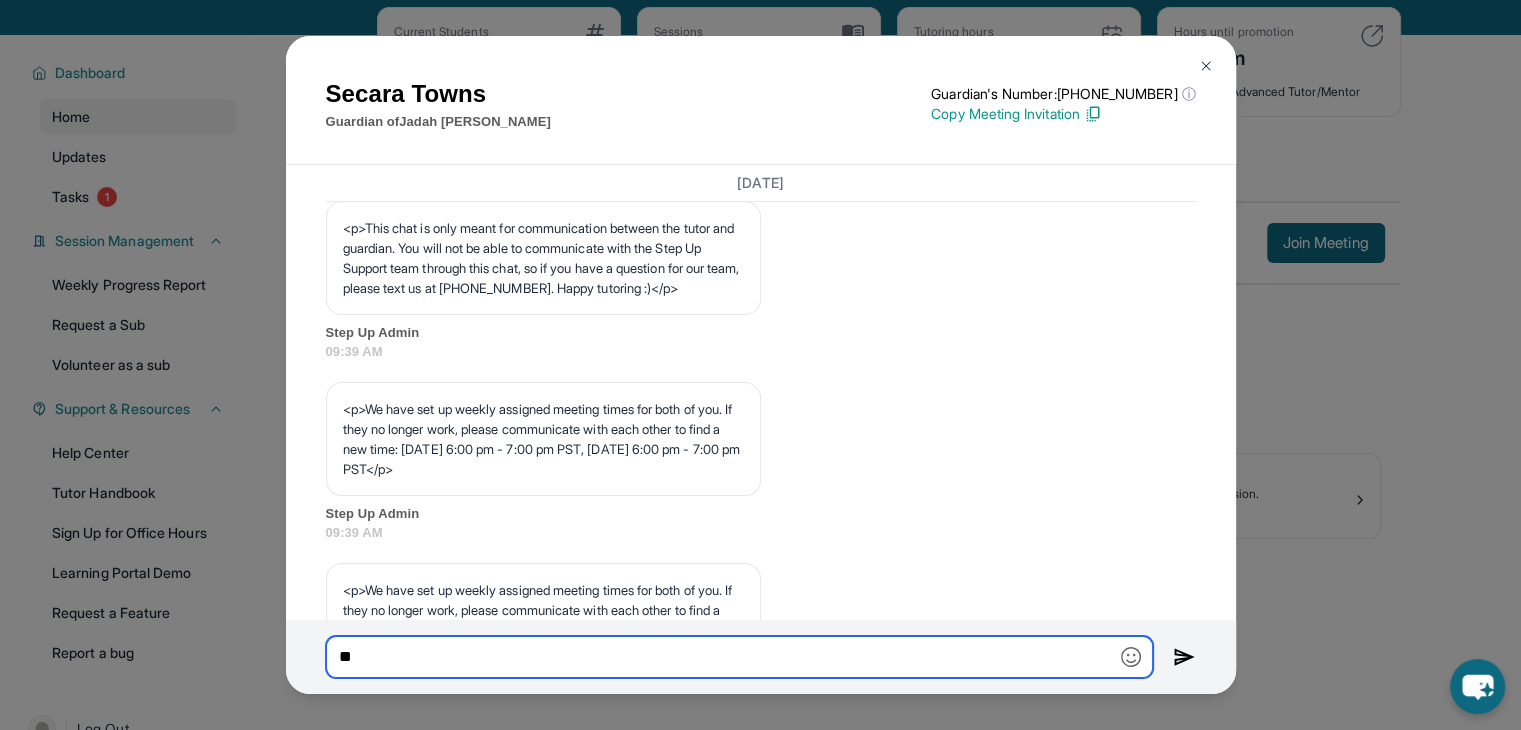 scroll, scrollTop: 1214, scrollLeft: 0, axis: vertical 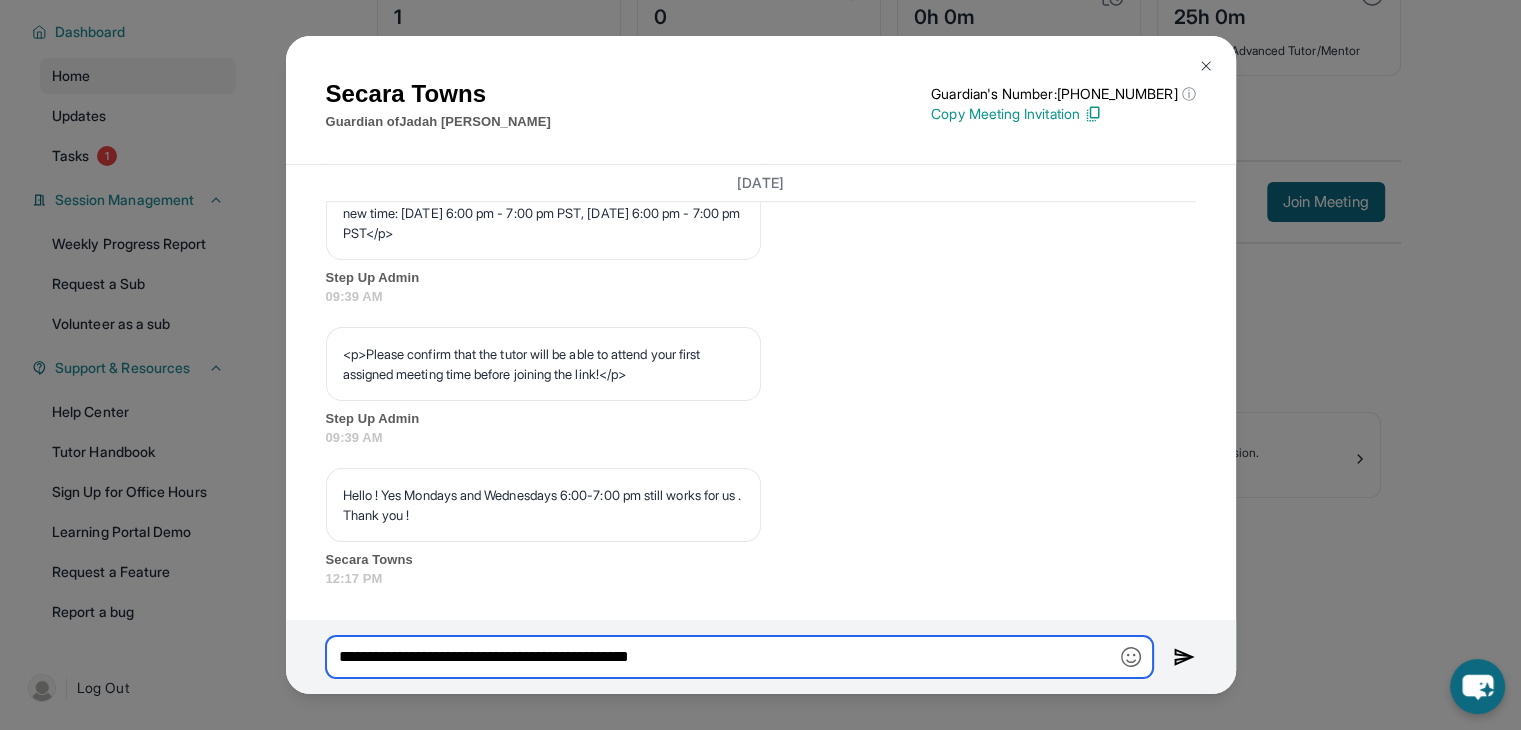 click on "**********" at bounding box center [739, 657] 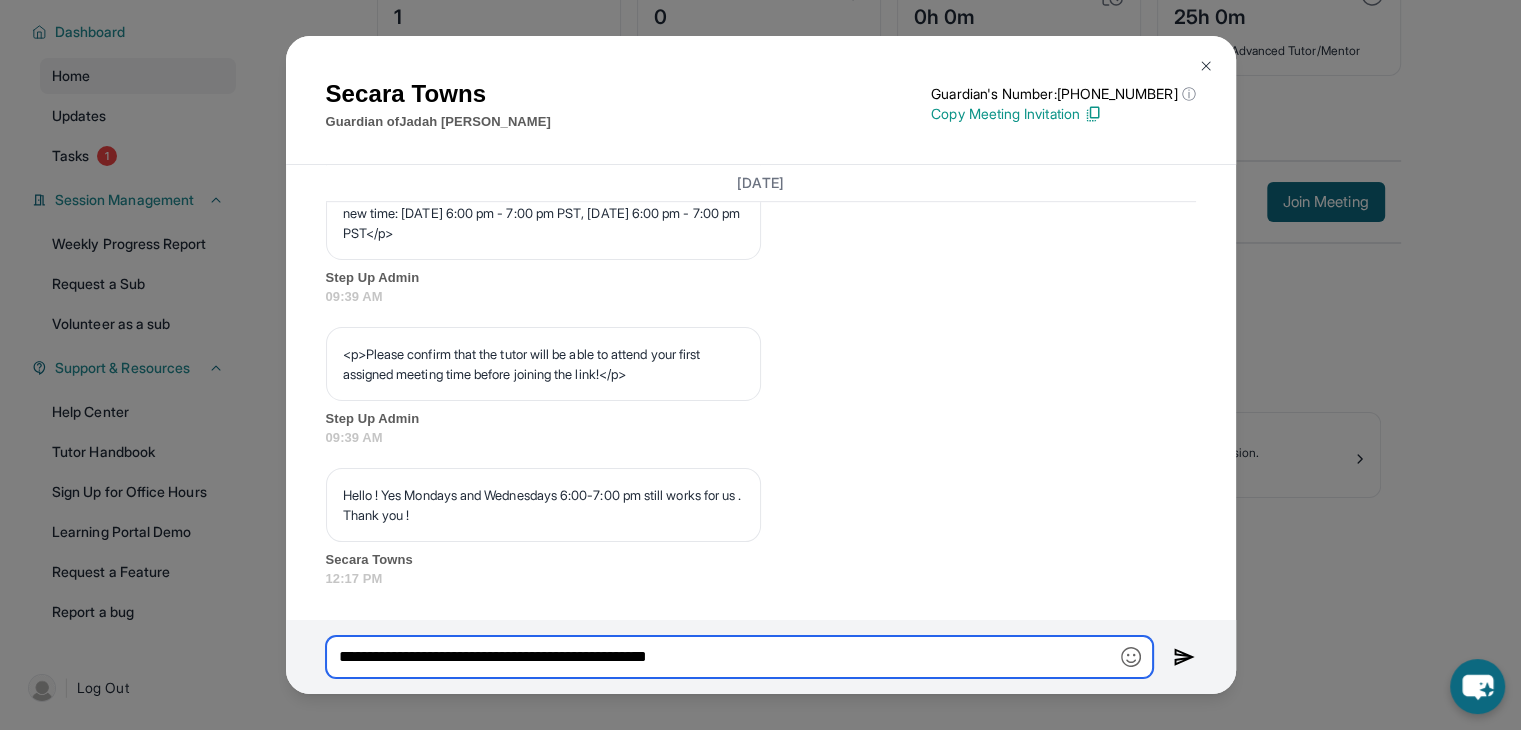 click on "**********" at bounding box center (739, 657) 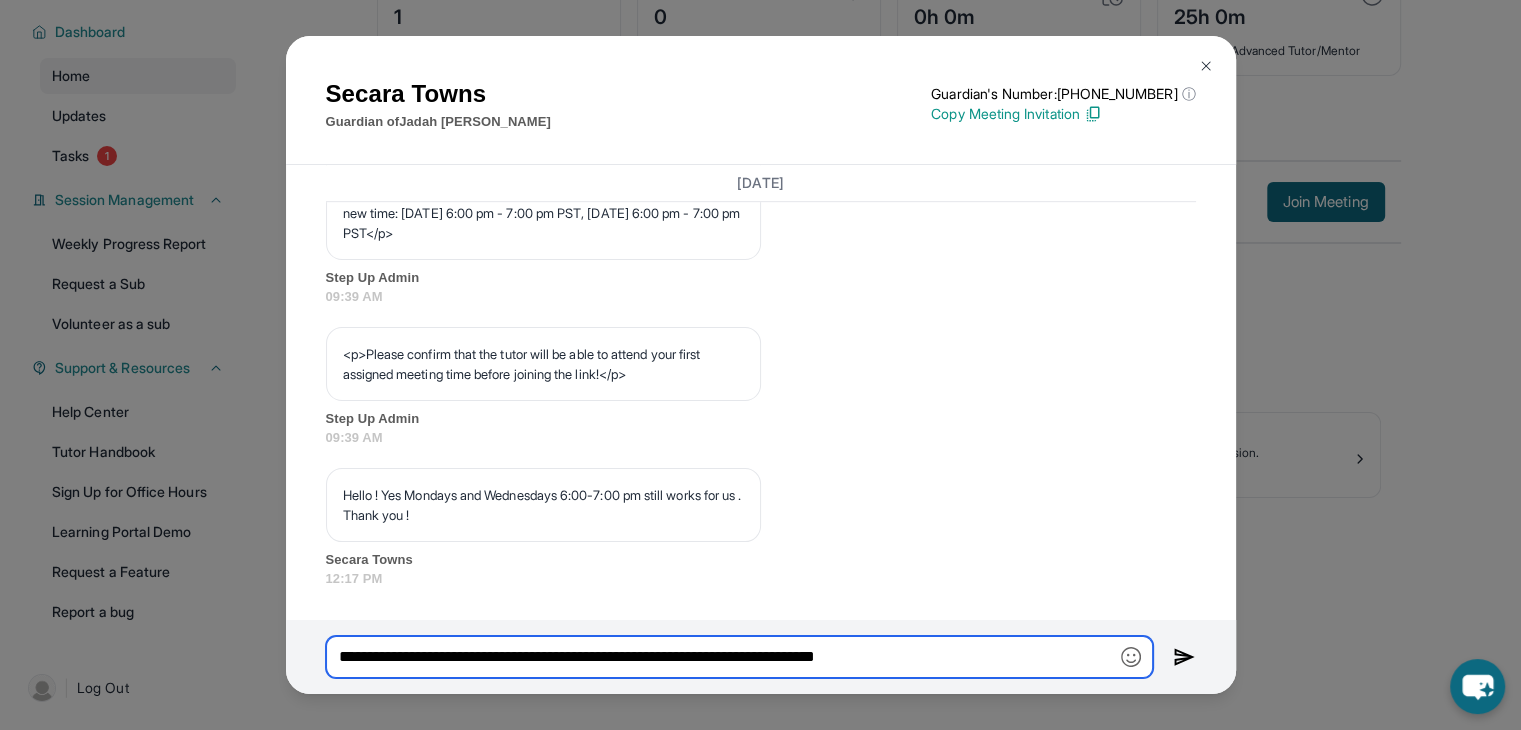 scroll, scrollTop: 1214, scrollLeft: 0, axis: vertical 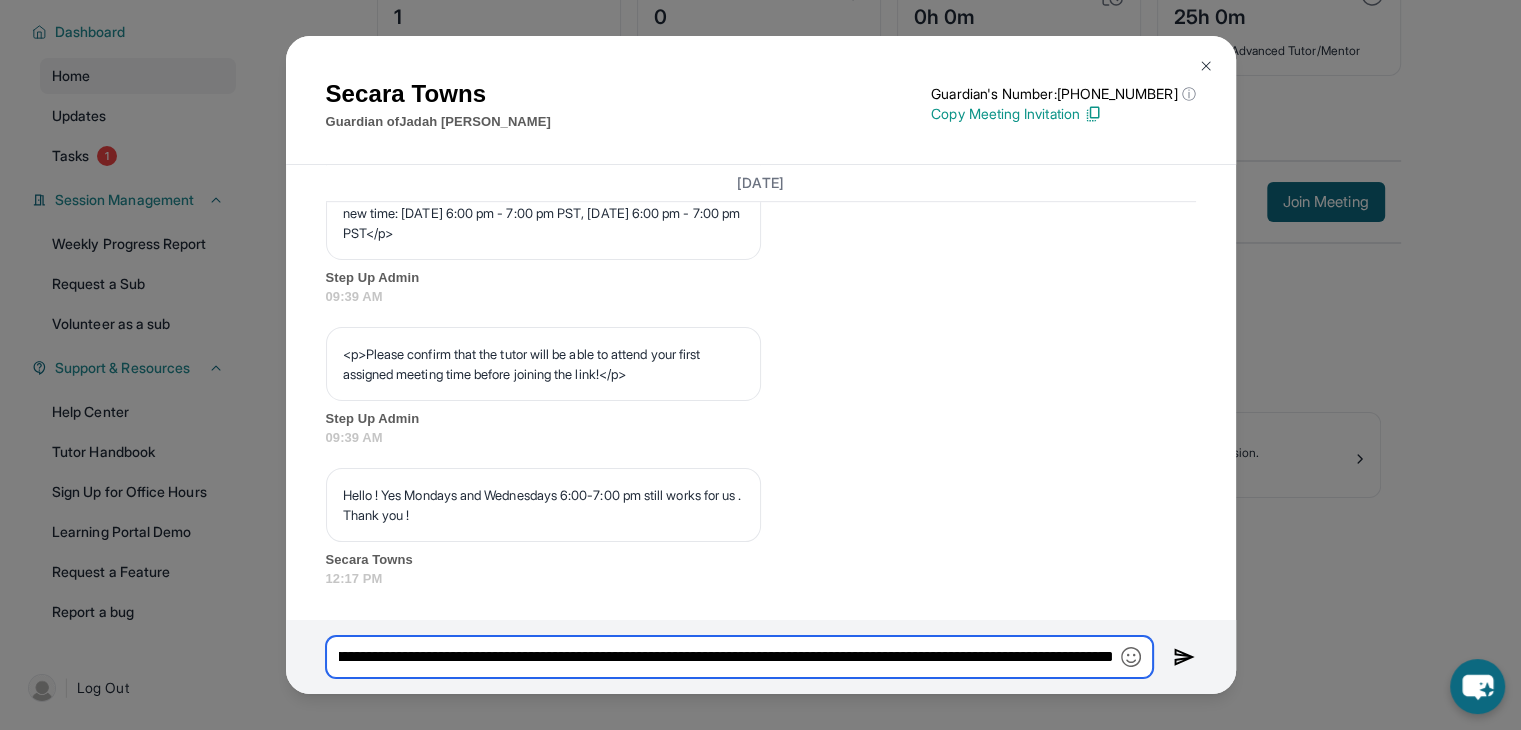 click on "**********" at bounding box center [739, 657] 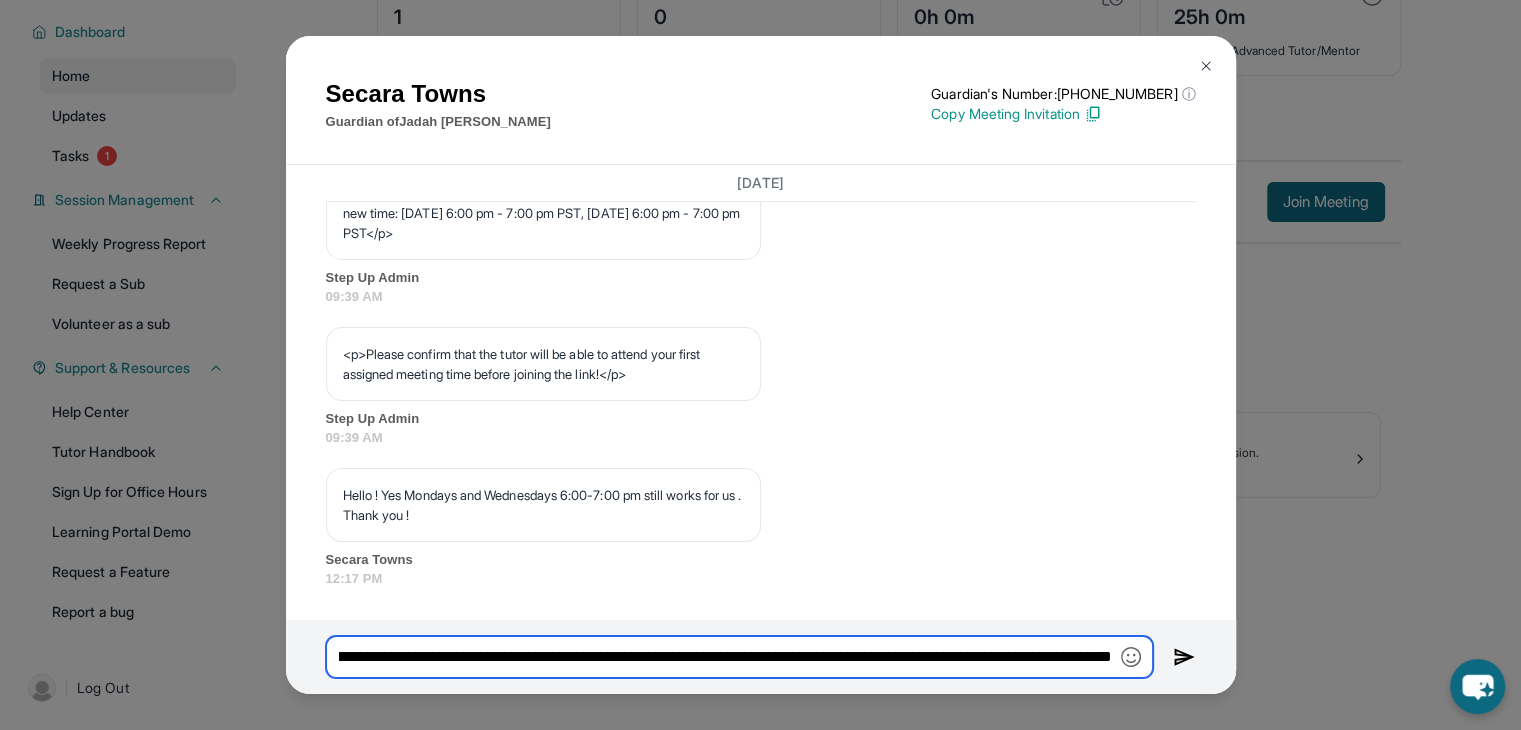 scroll, scrollTop: 0, scrollLeft: 760, axis: horizontal 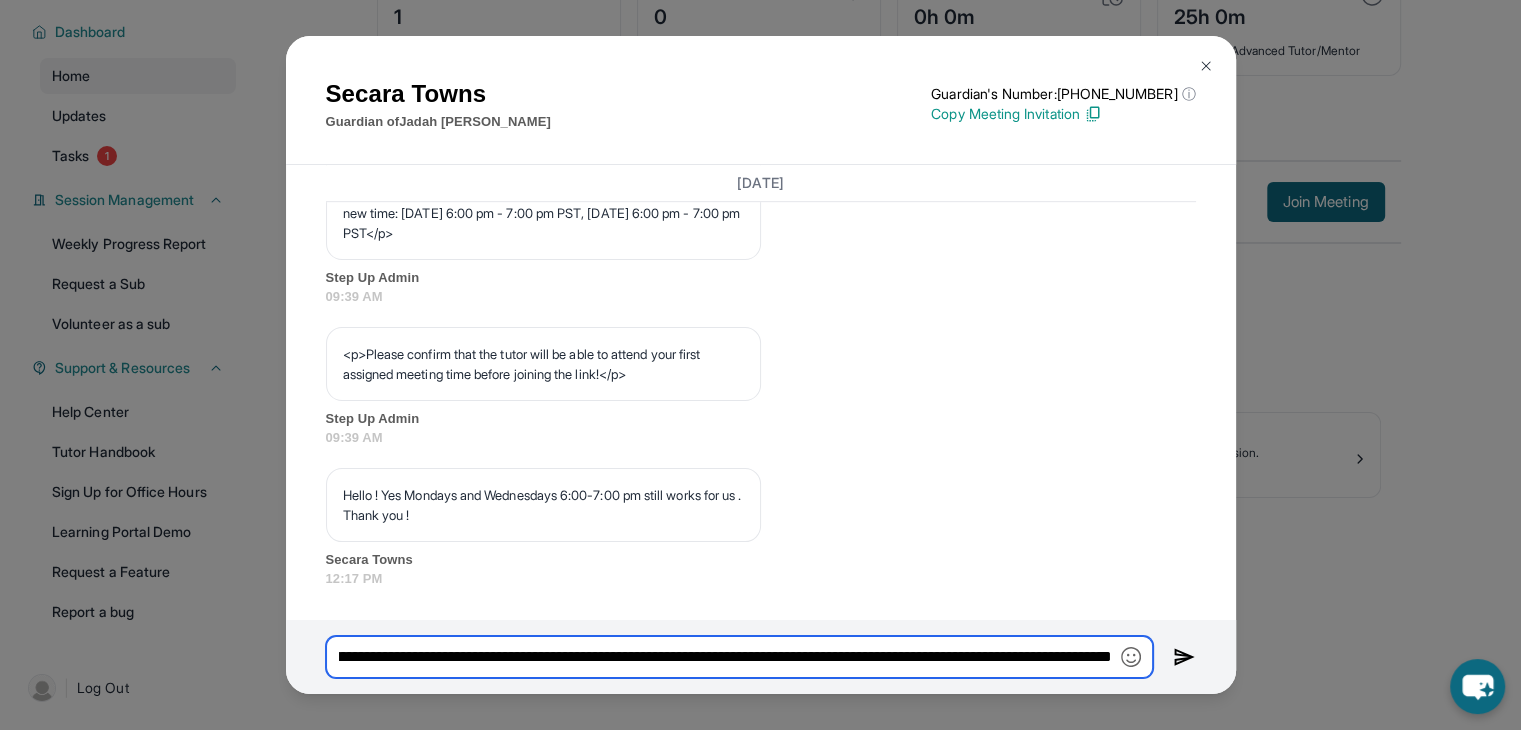 click on "**********" at bounding box center (739, 657) 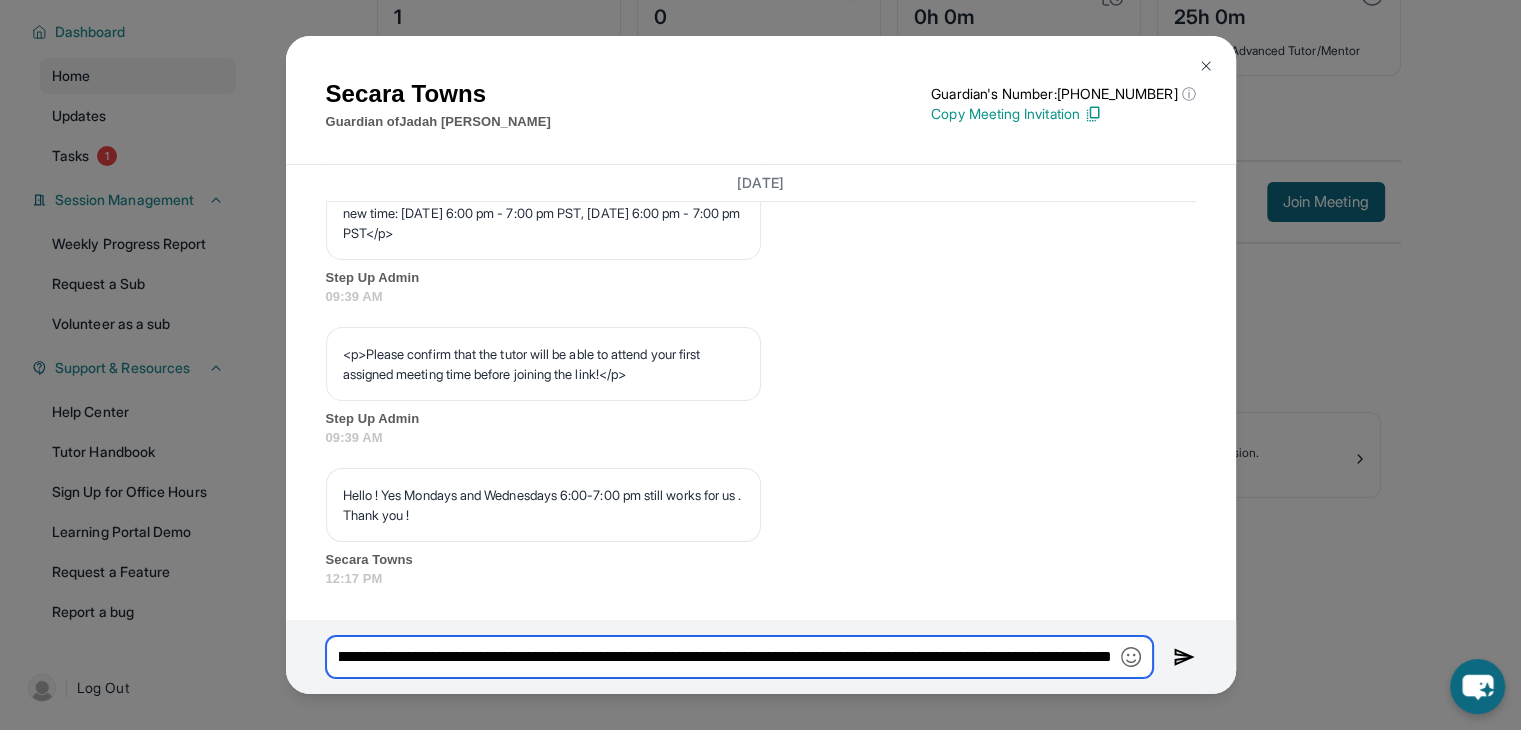 scroll, scrollTop: 0, scrollLeft: 1112, axis: horizontal 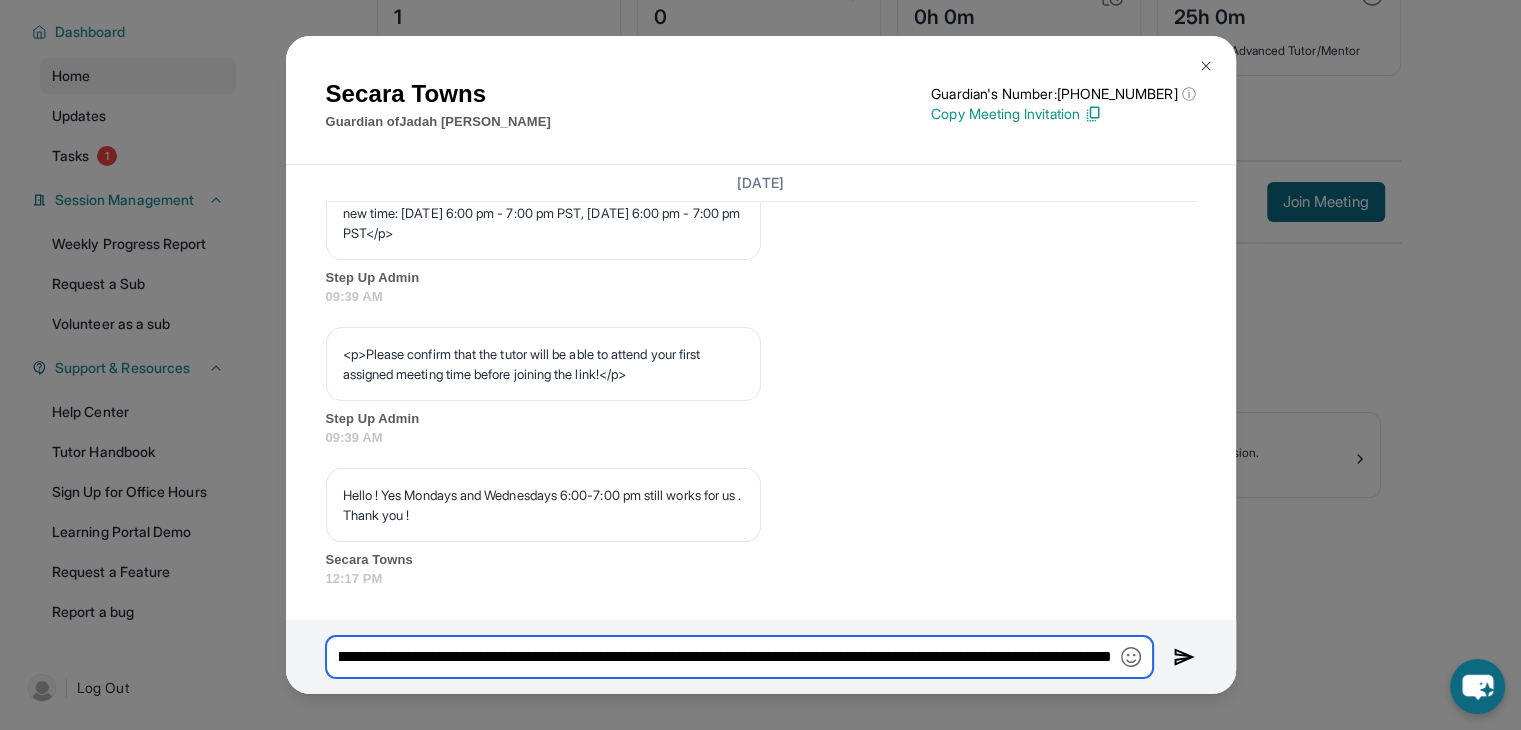 click on "**********" at bounding box center [739, 657] 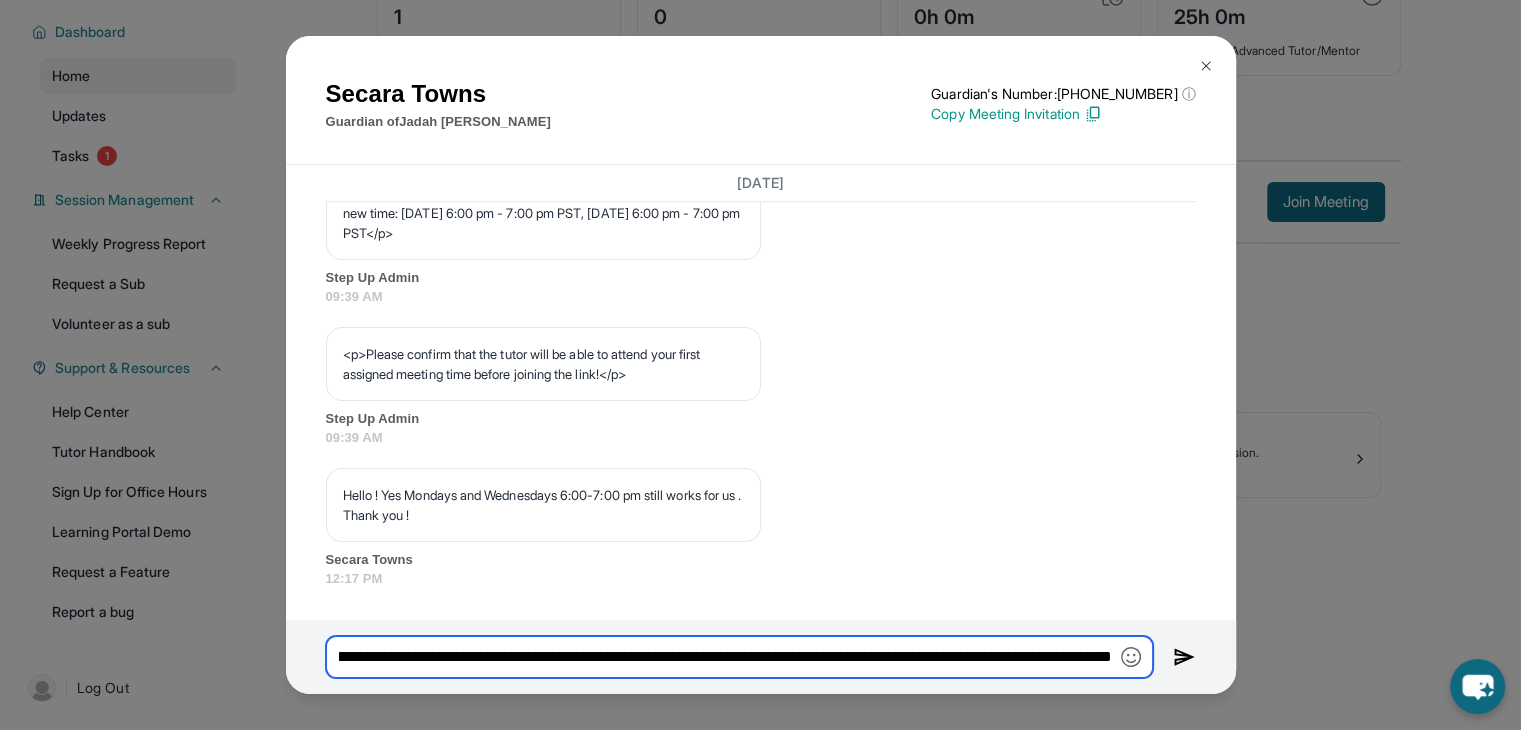 scroll, scrollTop: 0, scrollLeft: 1376, axis: horizontal 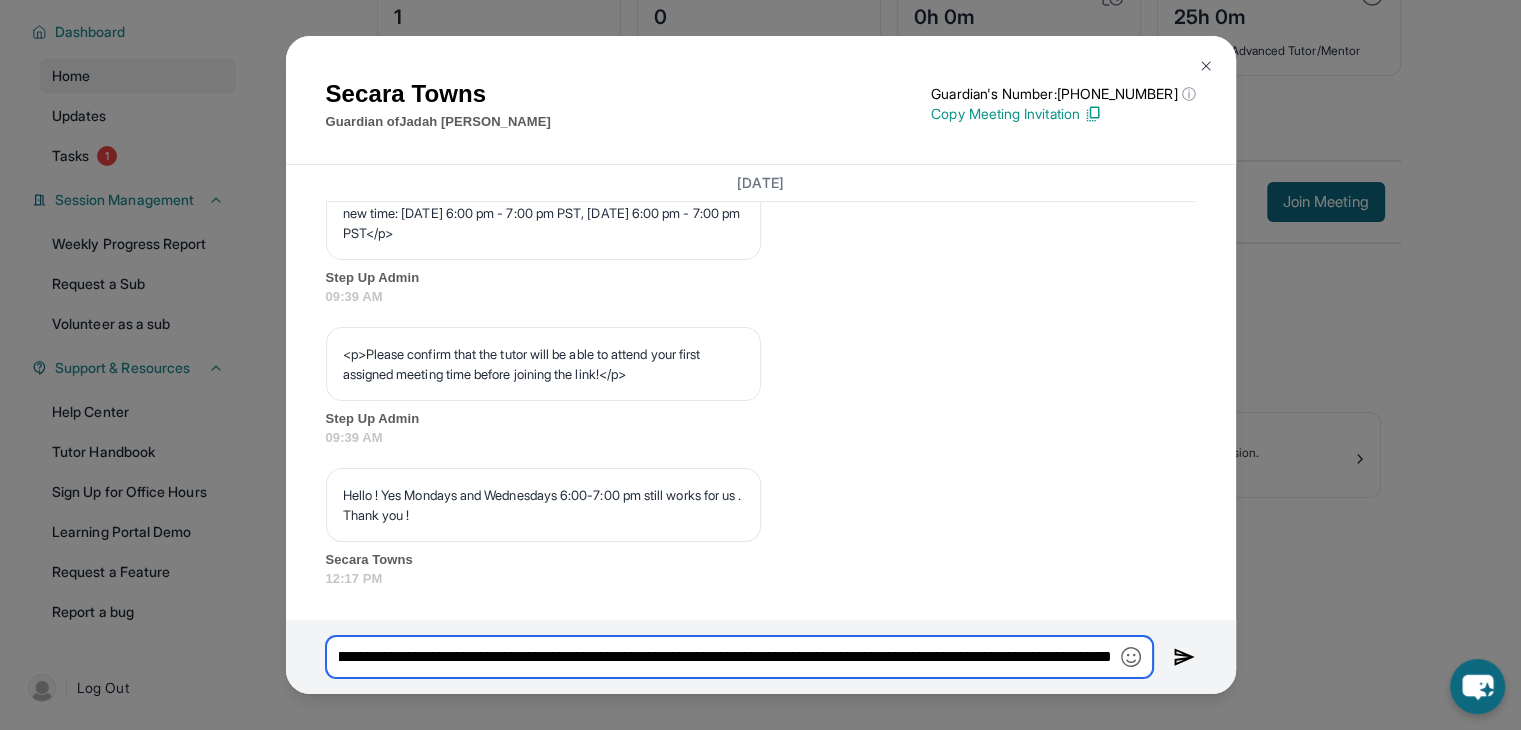 click on "**********" at bounding box center (739, 657) 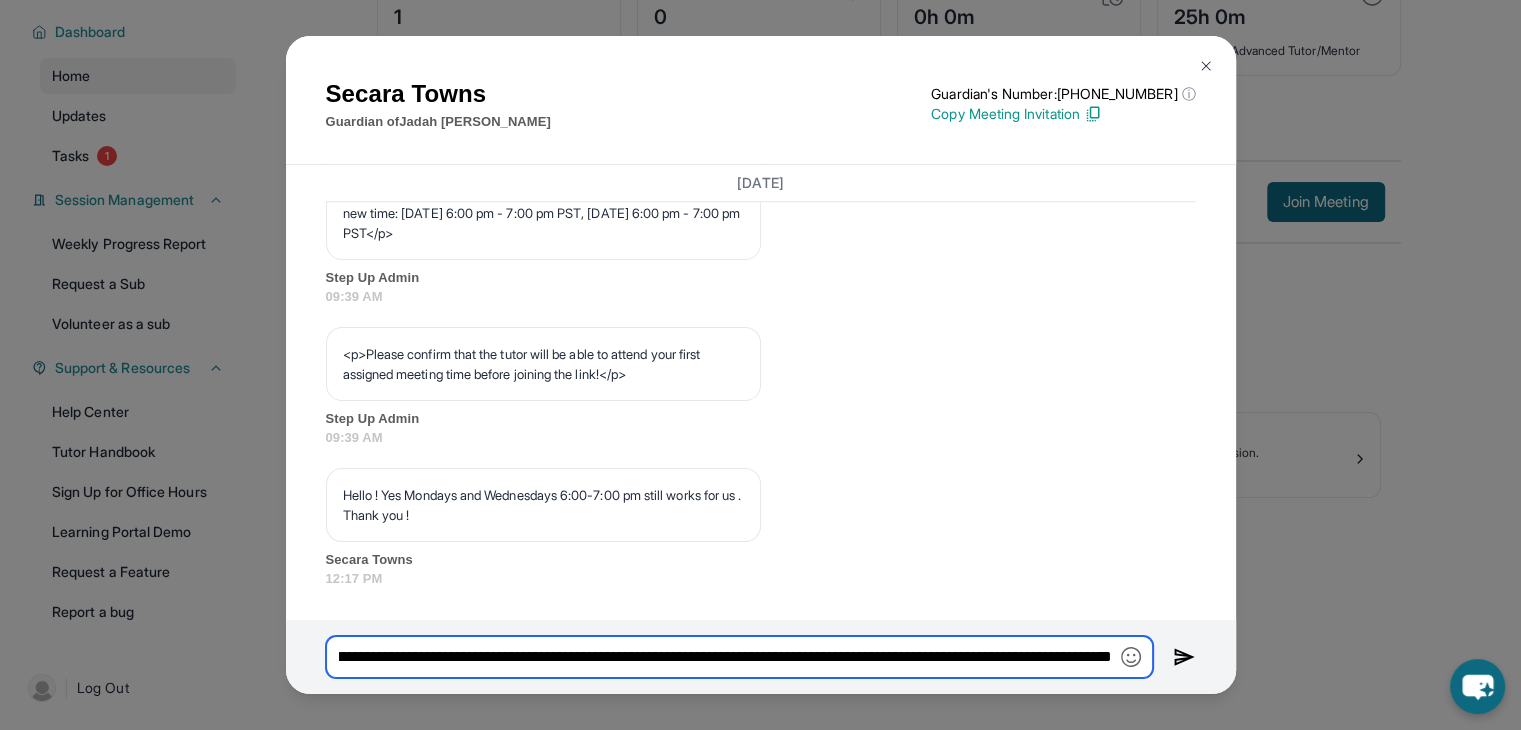 scroll, scrollTop: 0, scrollLeft: 1757, axis: horizontal 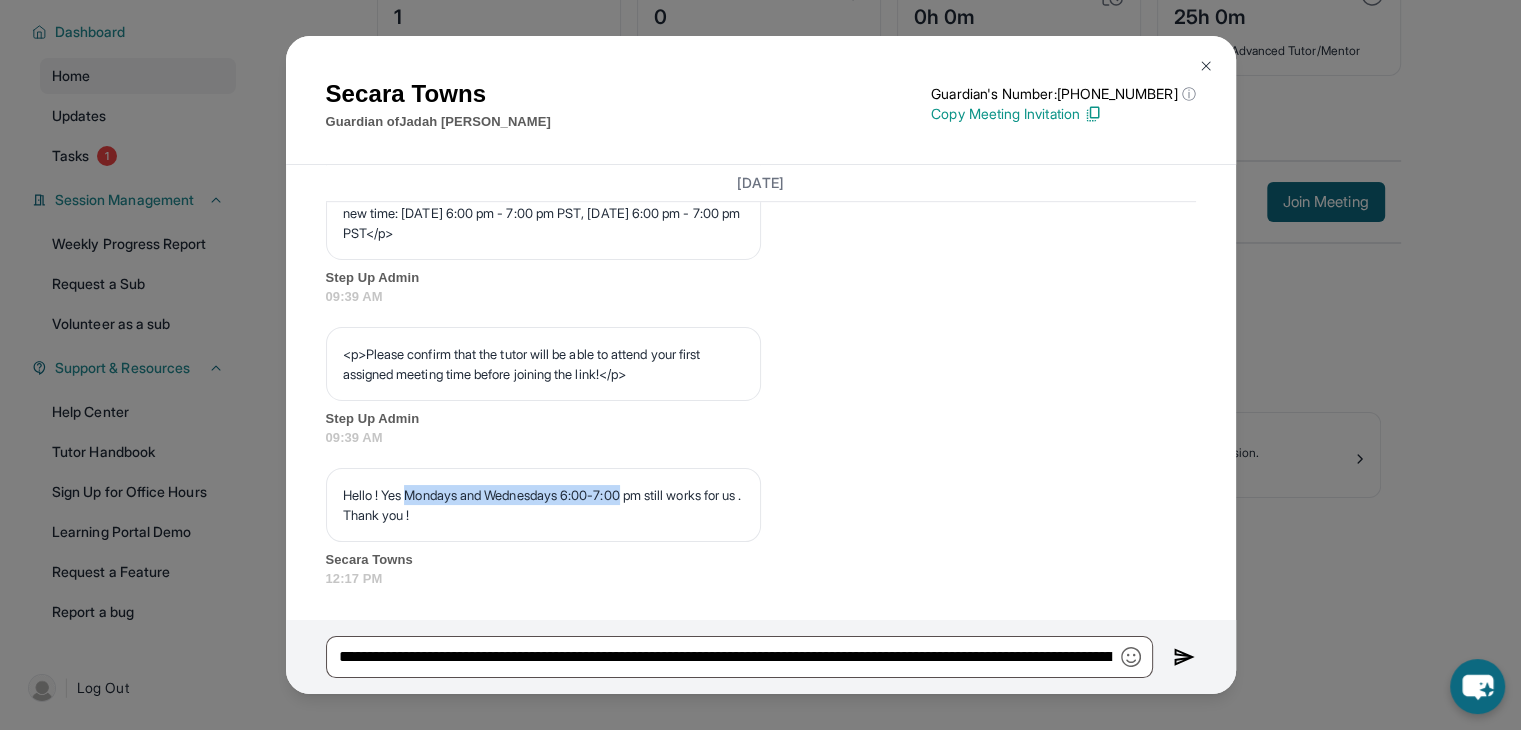 drag, startPoint x: 410, startPoint y: 489, endPoint x: 644, endPoint y: 493, distance: 234.03418 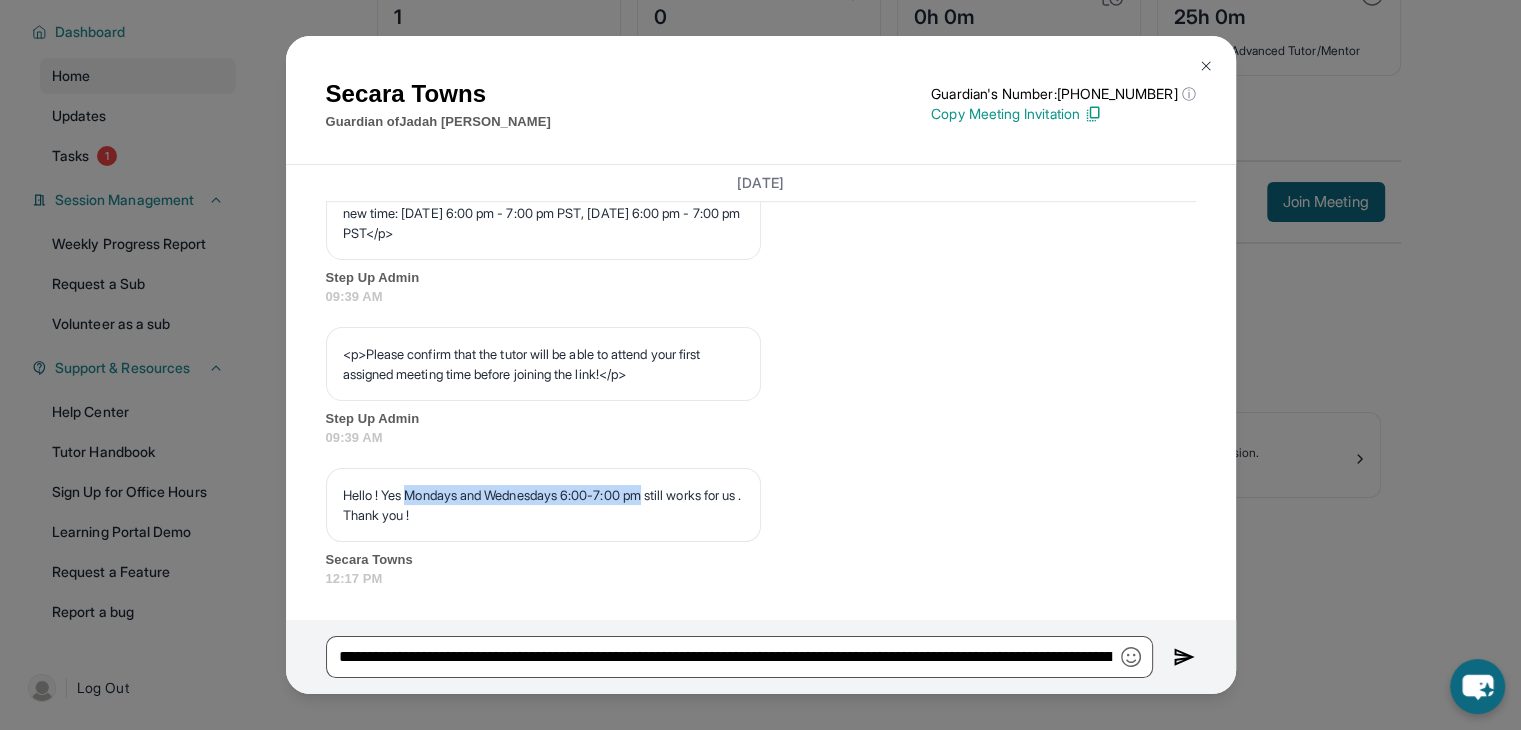 drag, startPoint x: 667, startPoint y: 493, endPoint x: 416, endPoint y: 489, distance: 251.03188 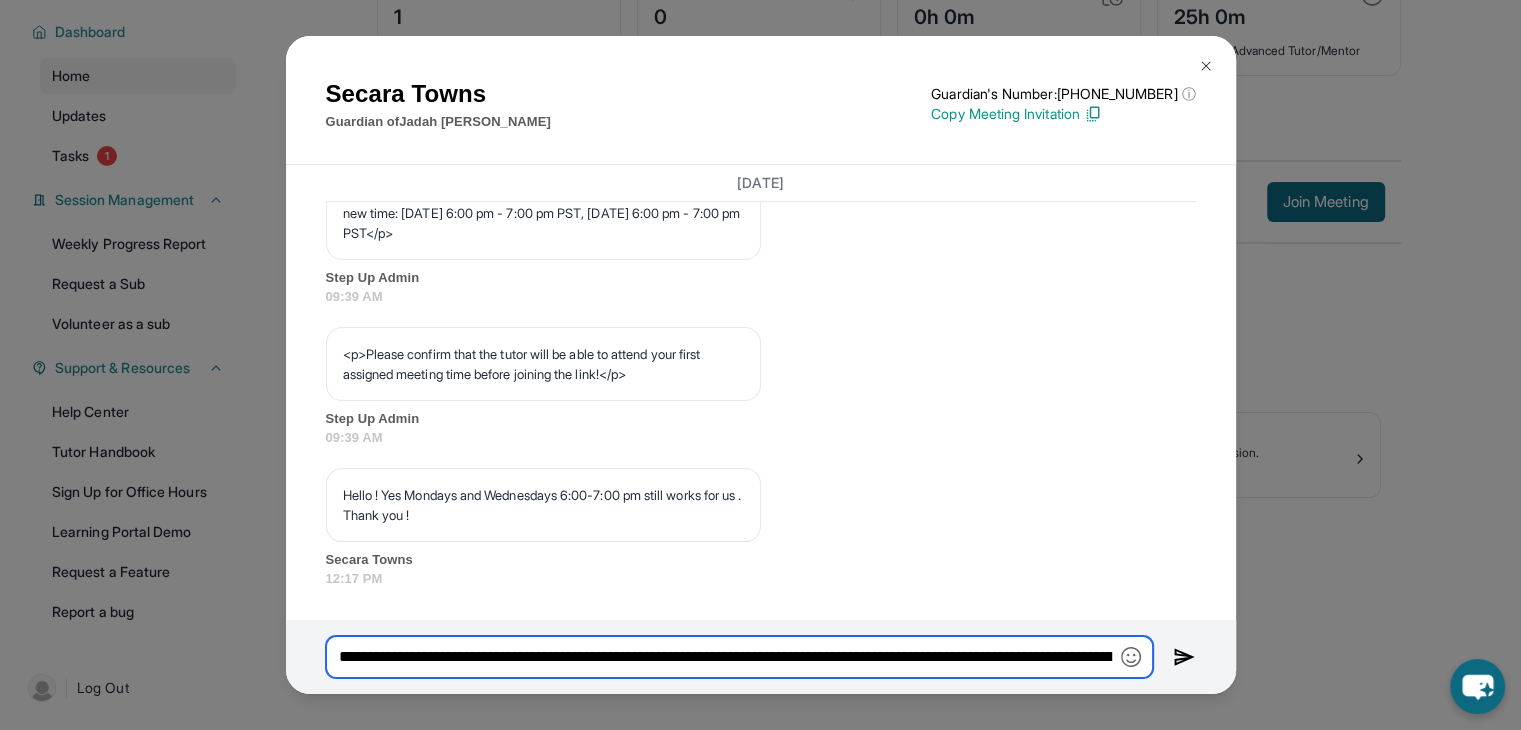 click on "**********" at bounding box center [739, 657] 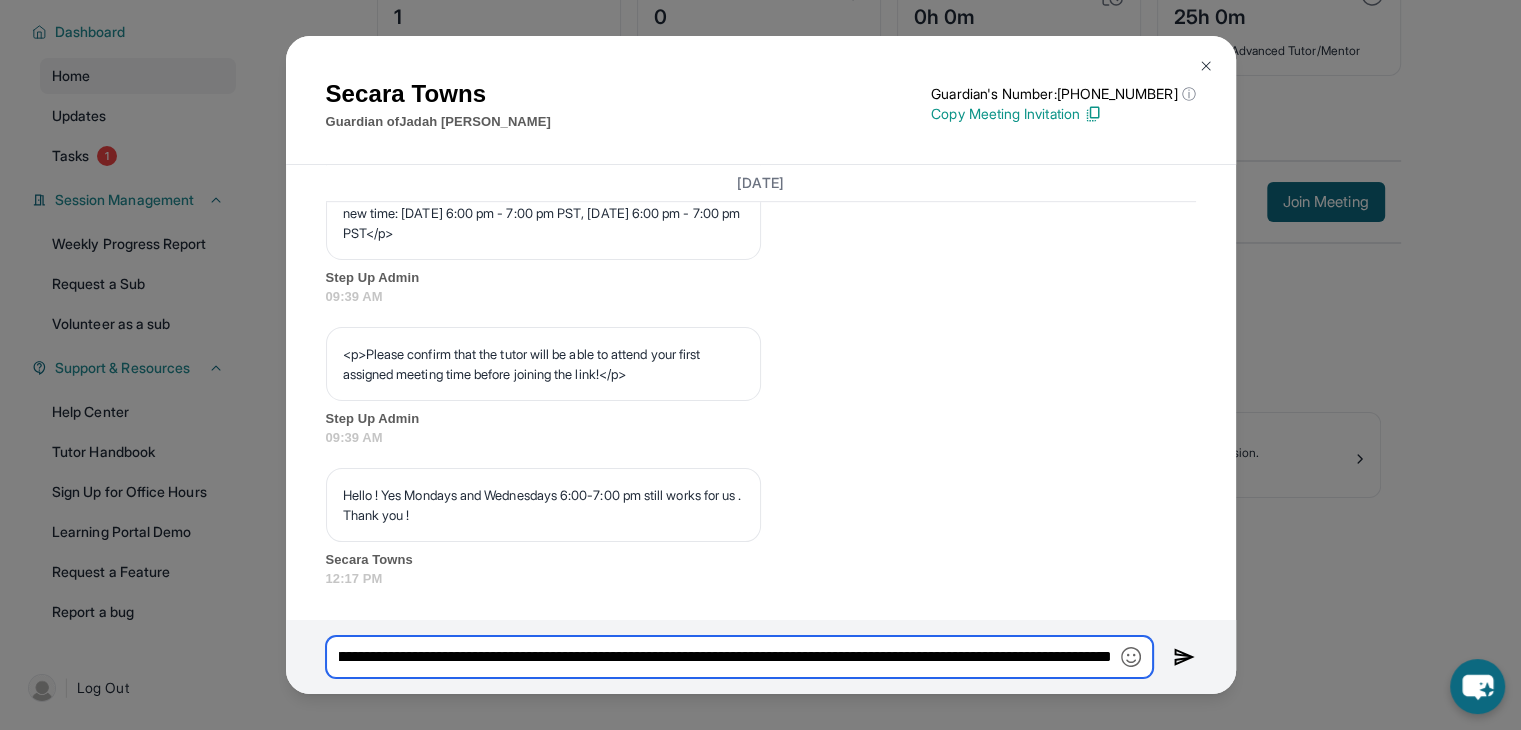 scroll, scrollTop: 0, scrollLeft: 1761, axis: horizontal 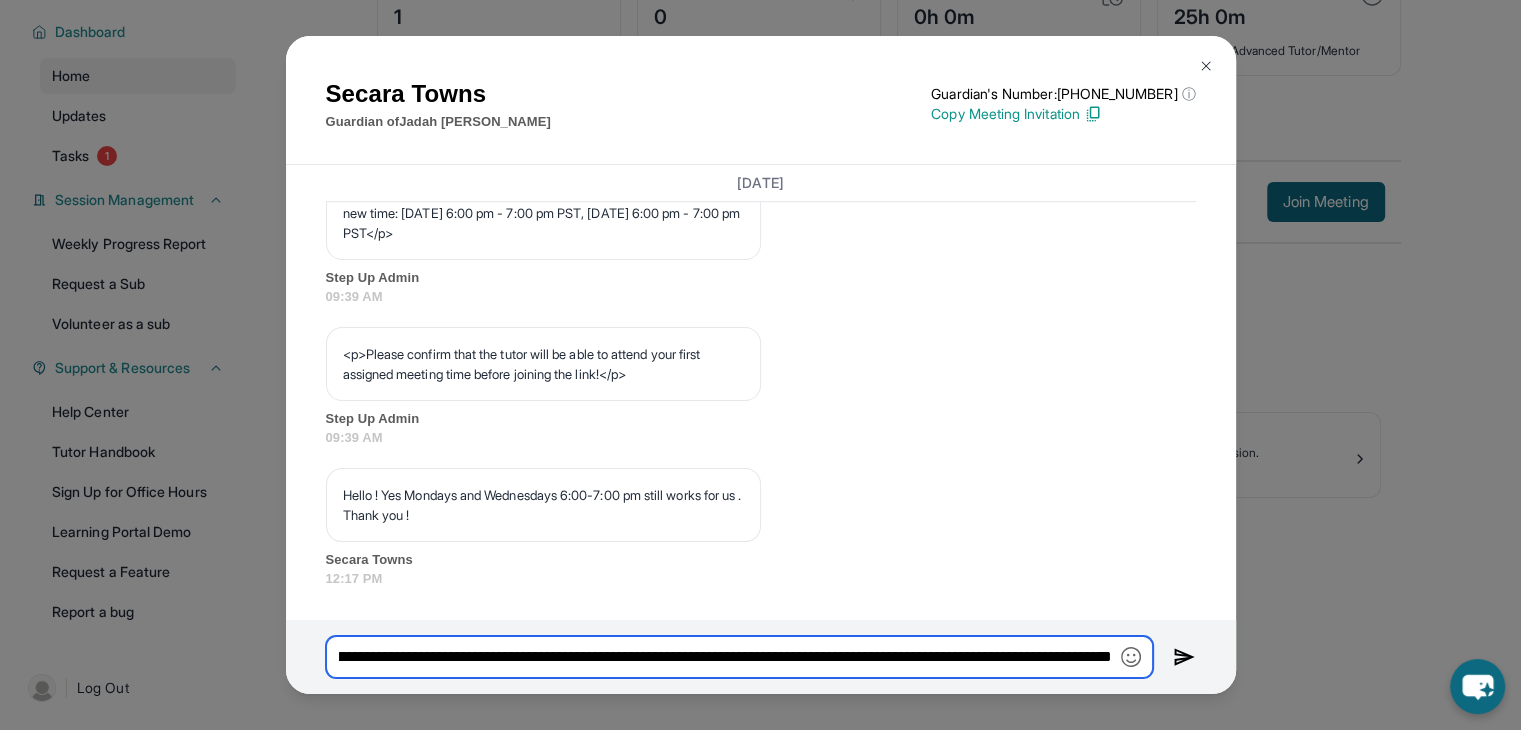 click on "**********" at bounding box center [739, 657] 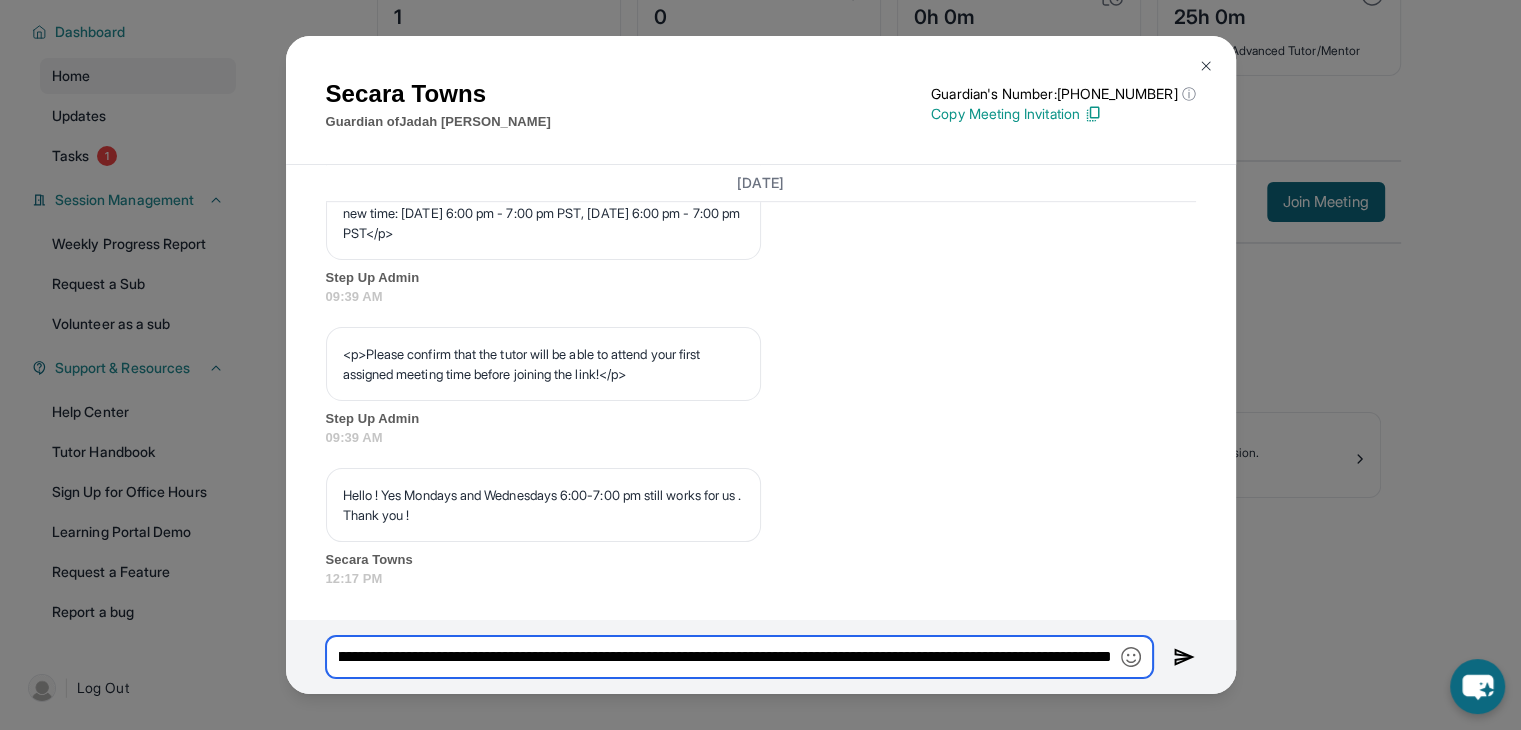 scroll, scrollTop: 0, scrollLeft: 1776, axis: horizontal 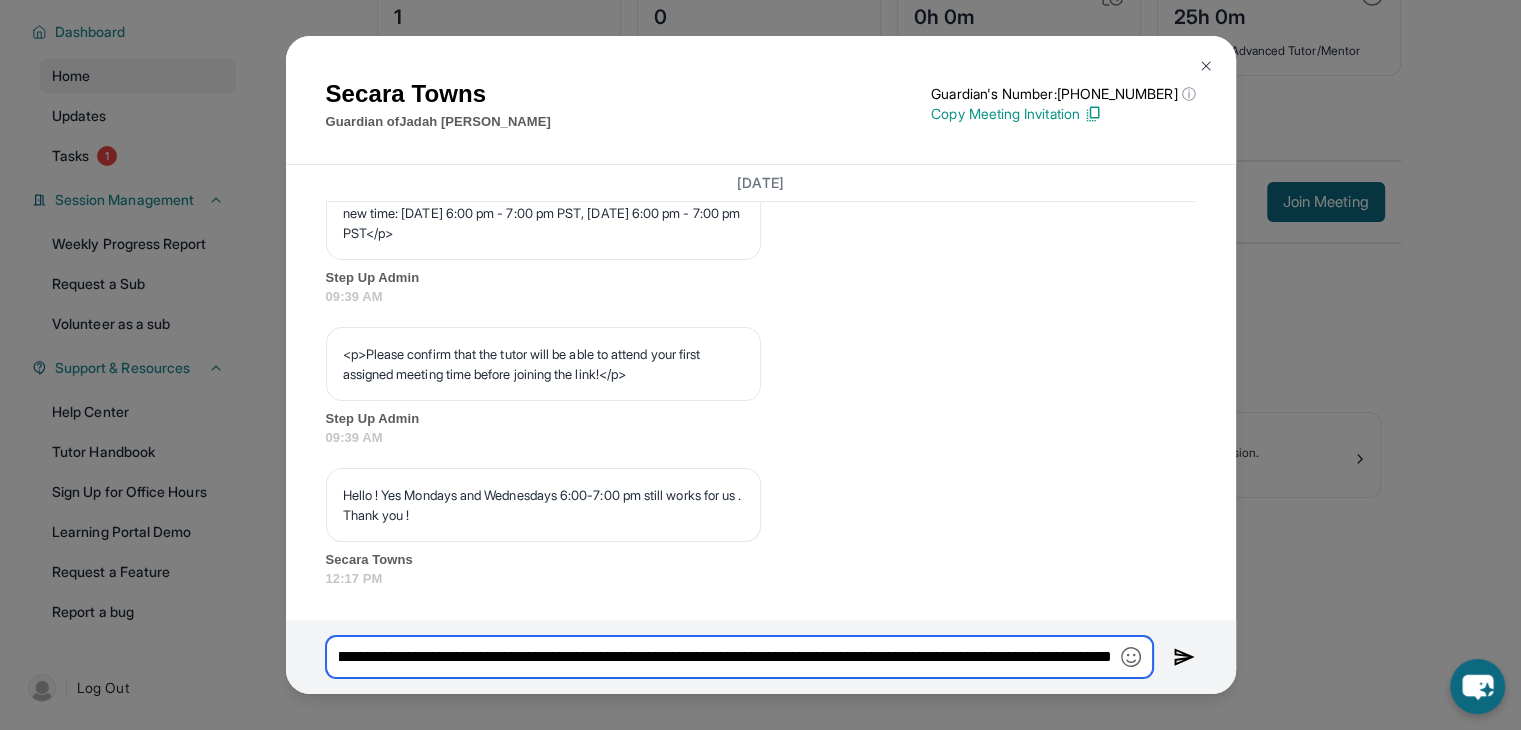 click on "**********" at bounding box center [739, 657] 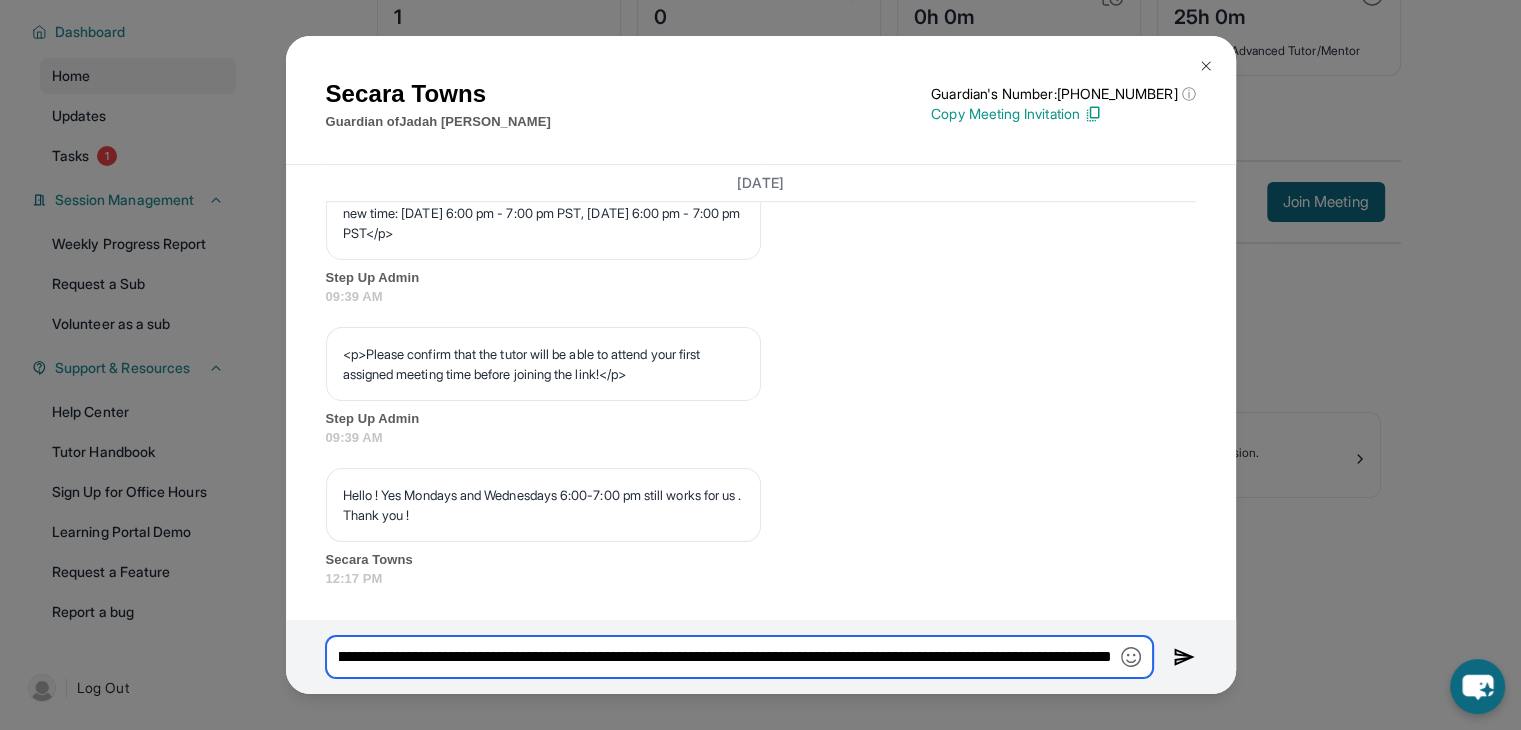type on "**********" 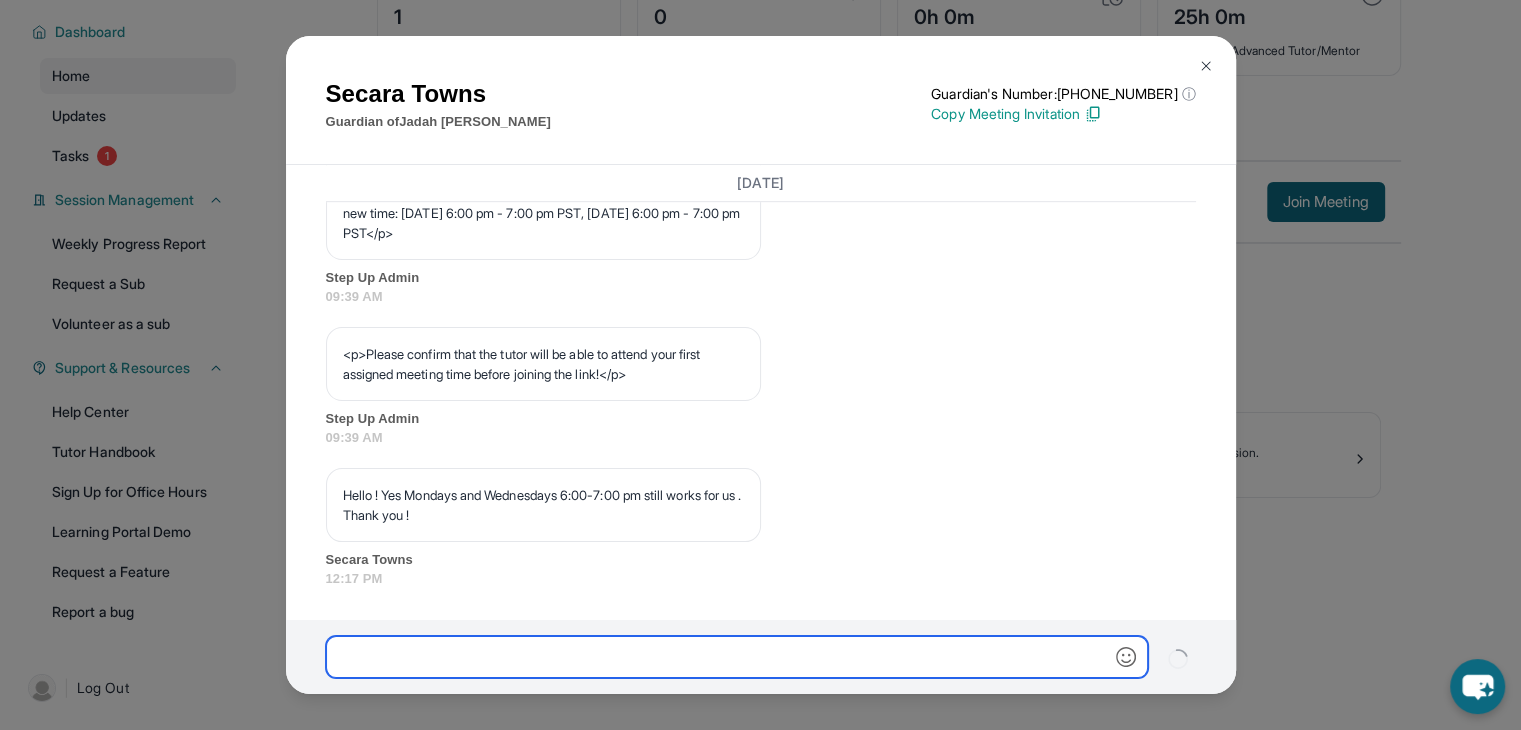 scroll, scrollTop: 0, scrollLeft: 0, axis: both 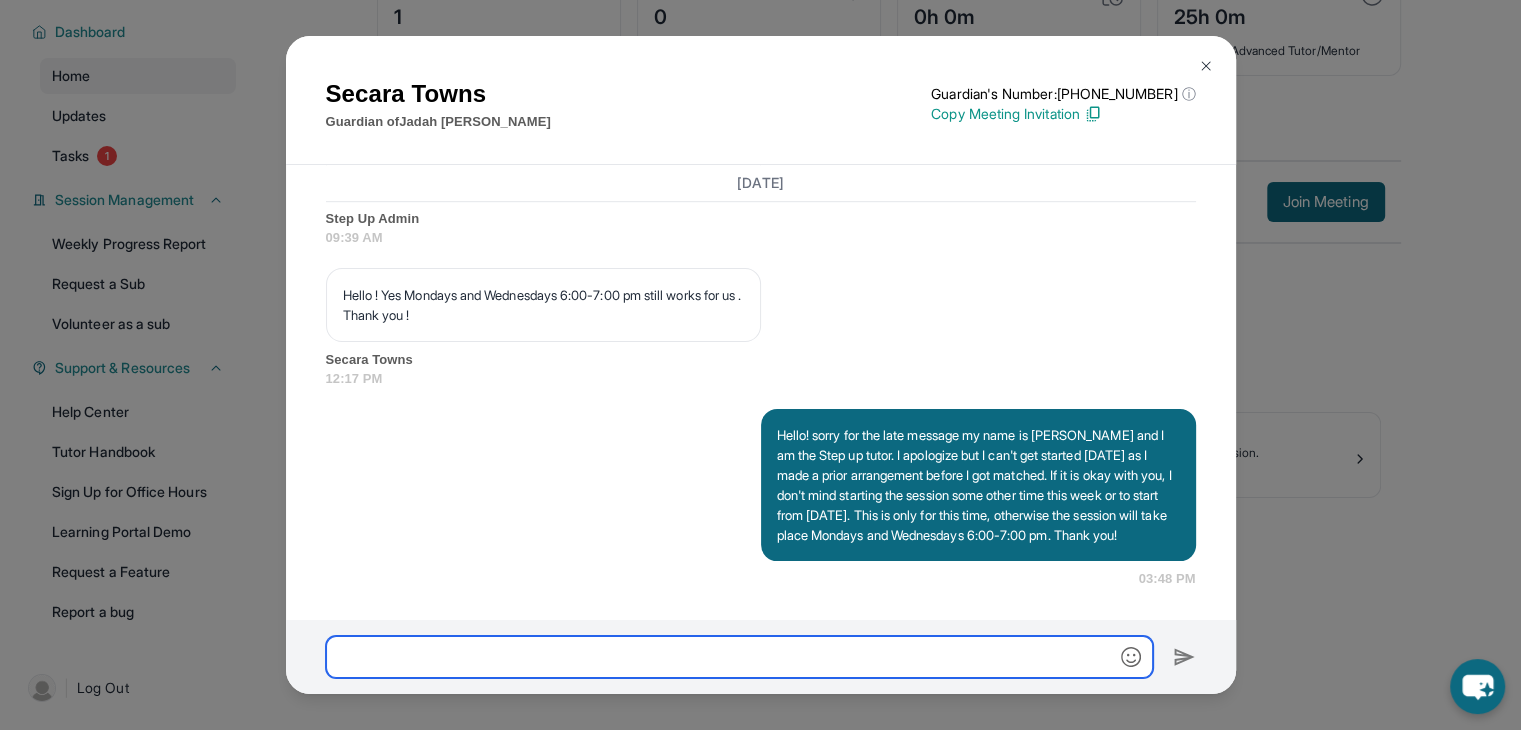 type 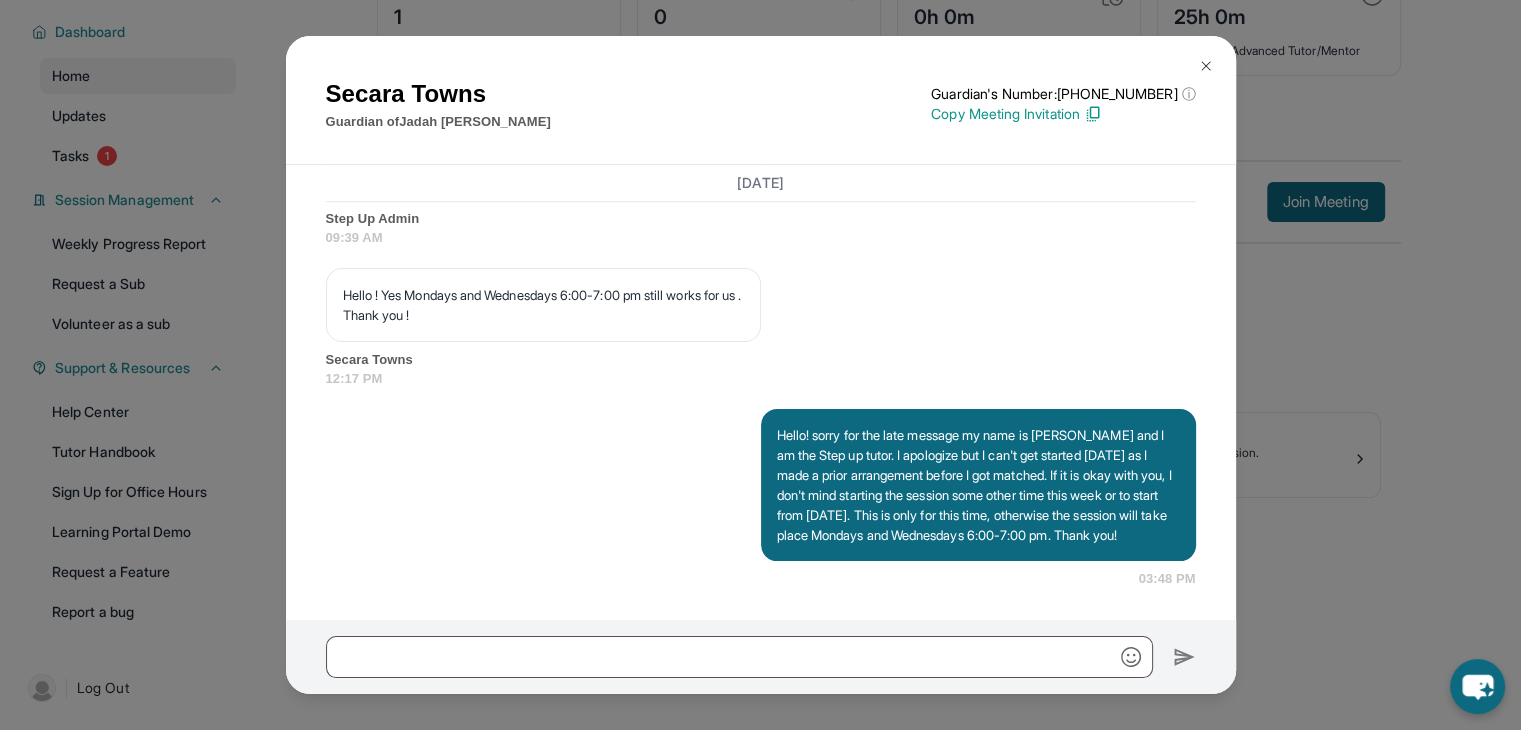click at bounding box center [1206, 66] 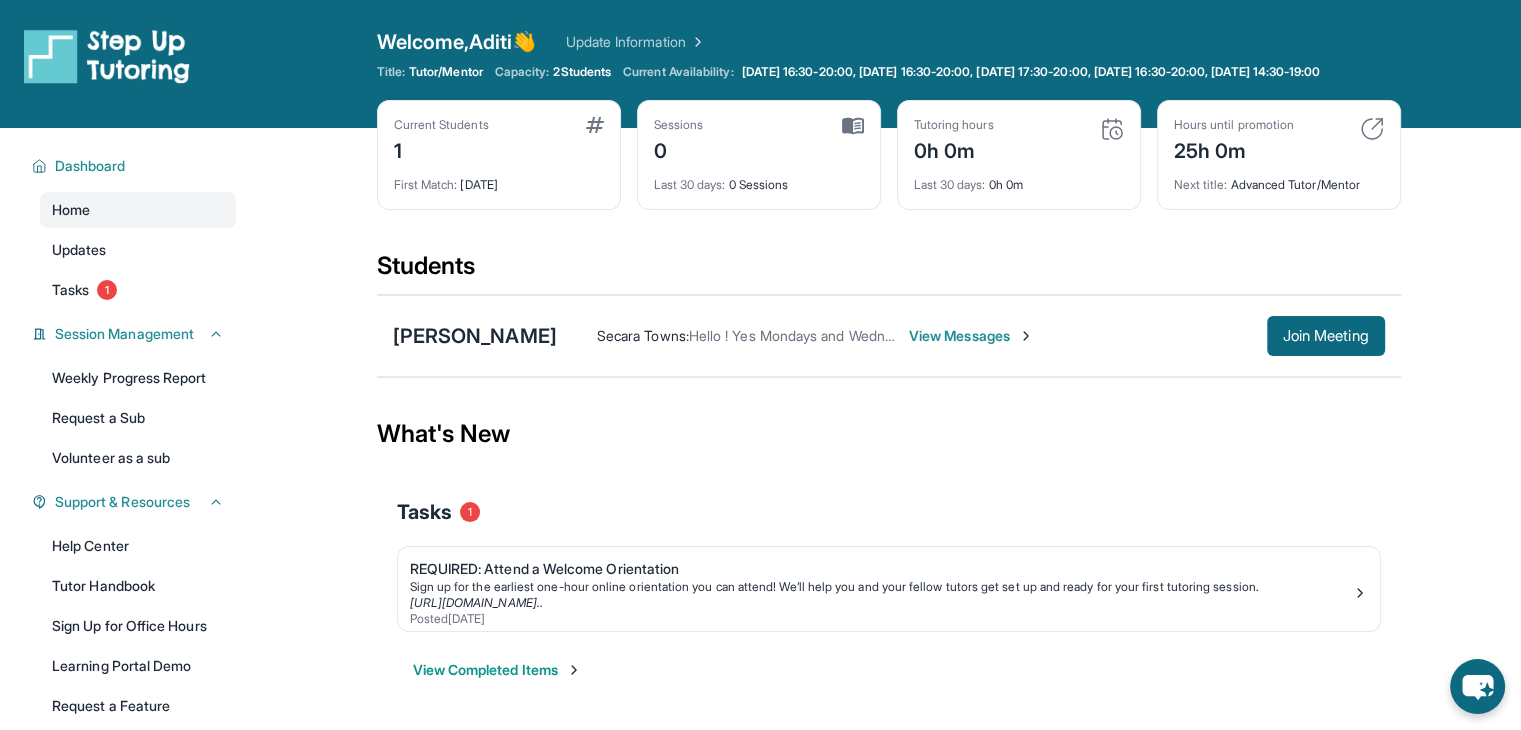 scroll, scrollTop: 12, scrollLeft: 0, axis: vertical 